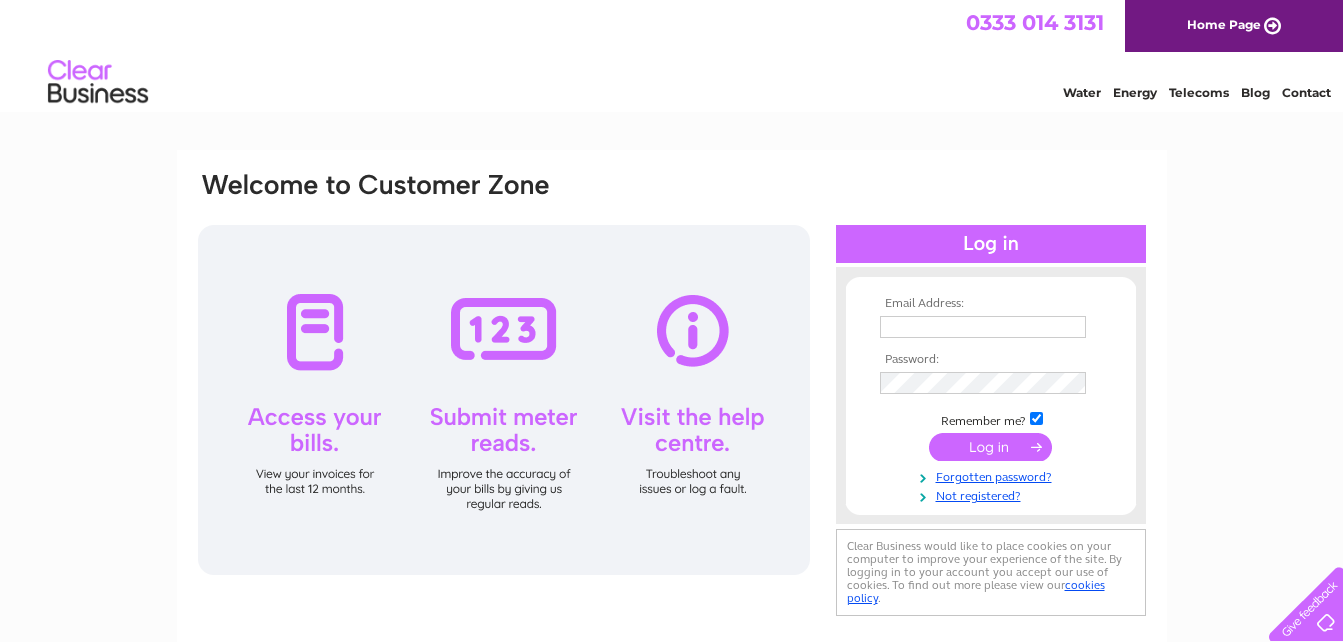 scroll, scrollTop: 0, scrollLeft: 0, axis: both 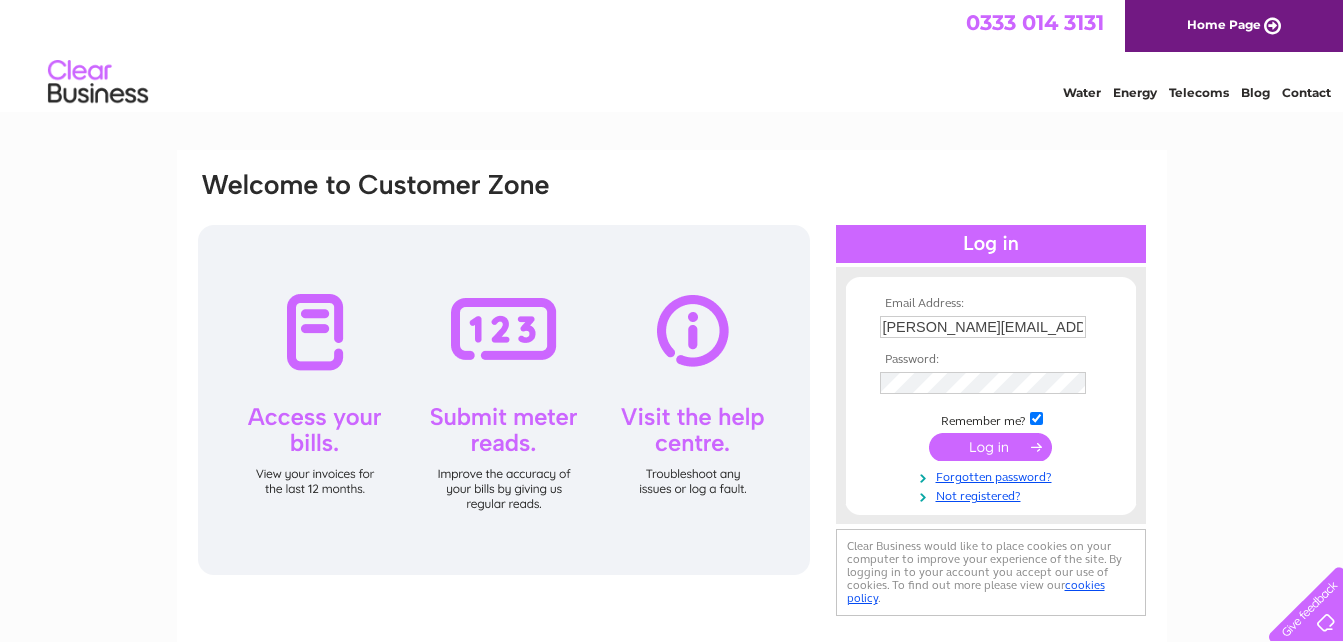 click at bounding box center [990, 447] 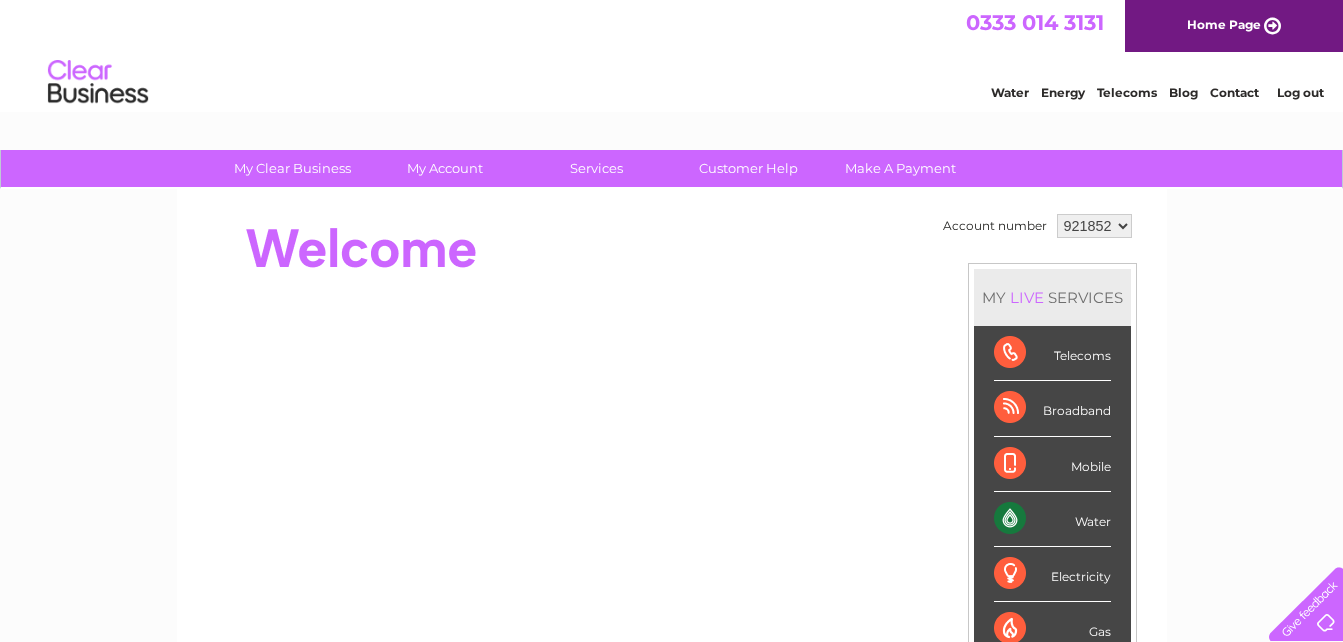 scroll, scrollTop: 0, scrollLeft: 0, axis: both 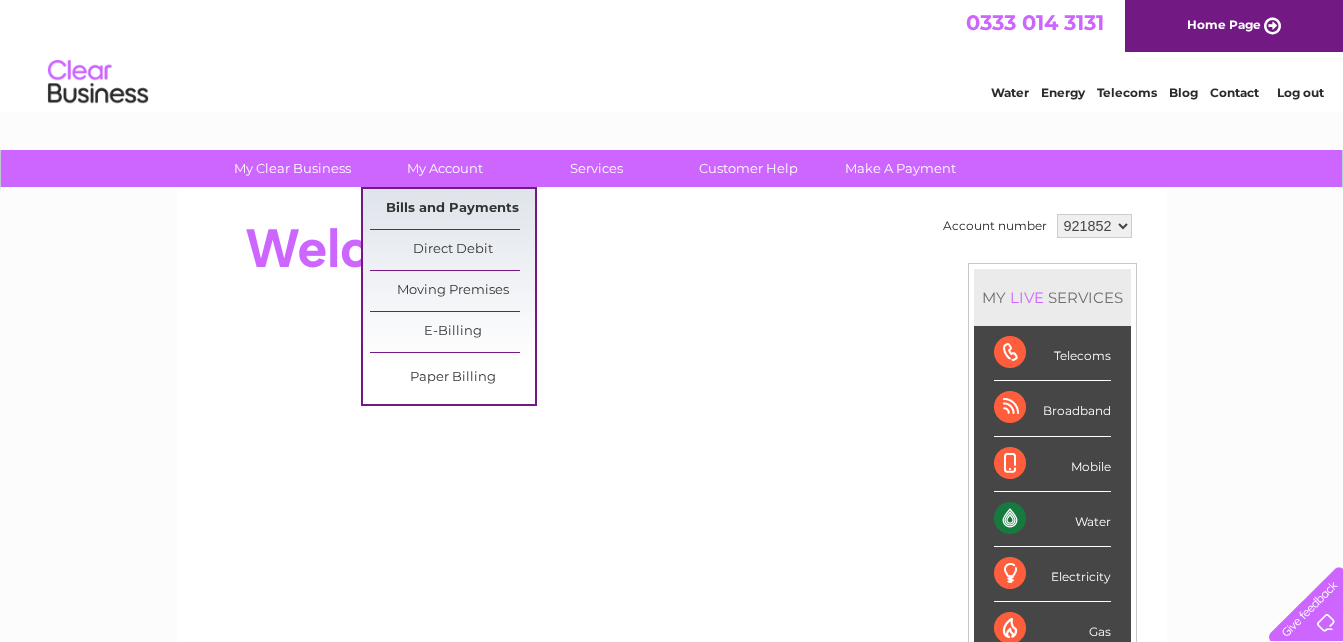 click on "Bills and Payments" at bounding box center (452, 209) 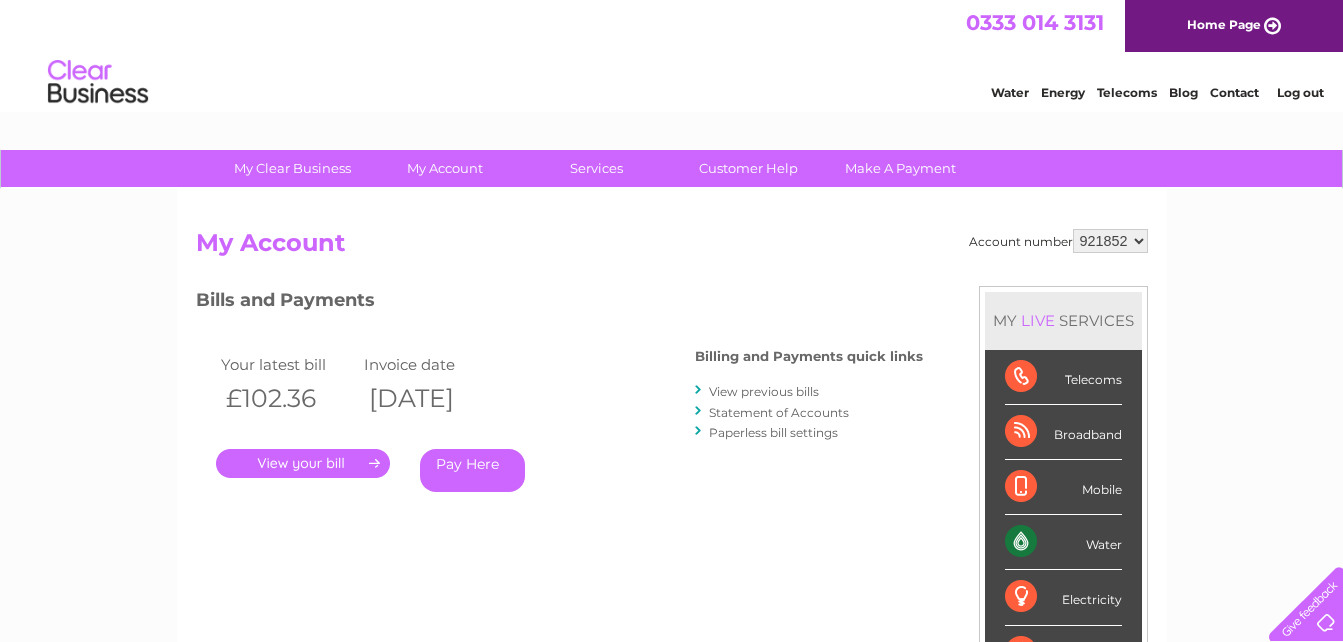 scroll, scrollTop: 0, scrollLeft: 0, axis: both 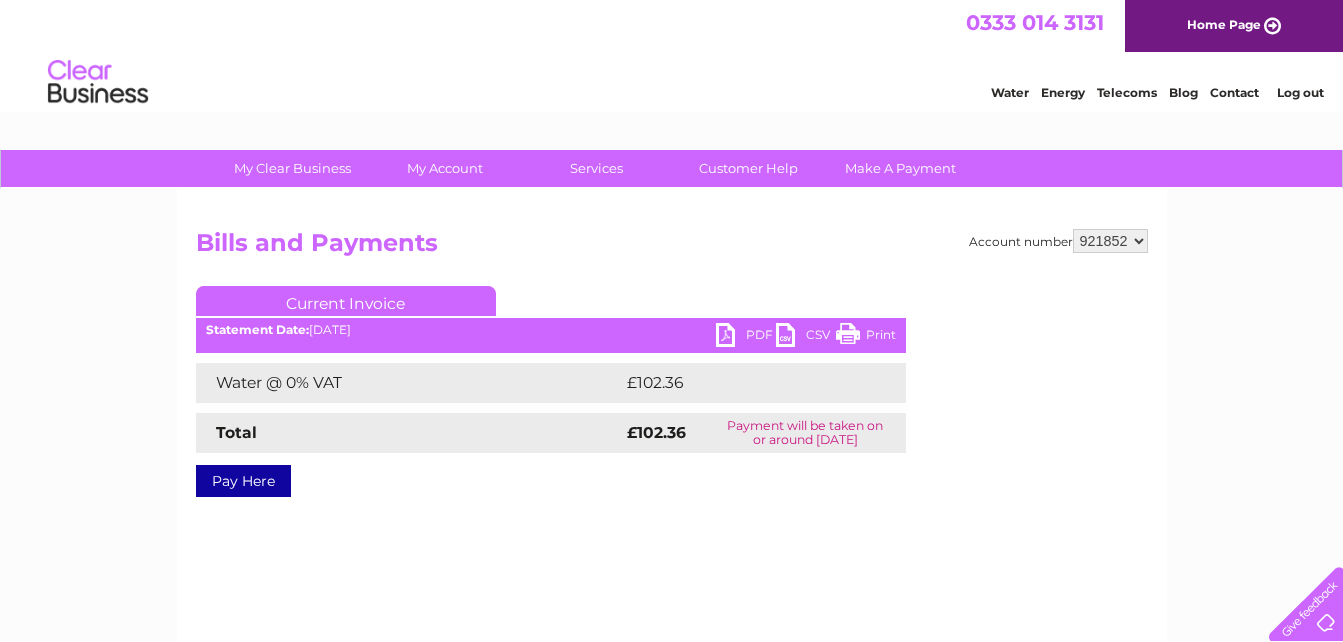 click on "PDF" at bounding box center [746, 337] 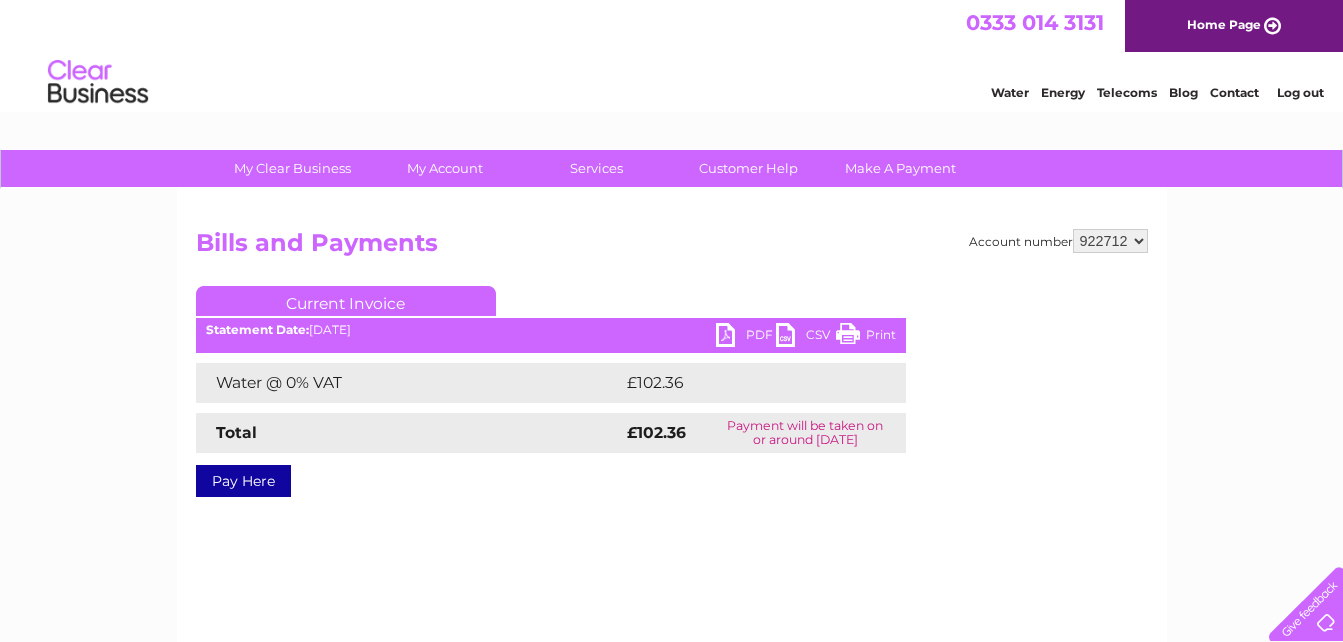 click on "921852
922712
928323
945319
957130
966955
969687
971386
972845
972847
972848
992429" at bounding box center [1110, 241] 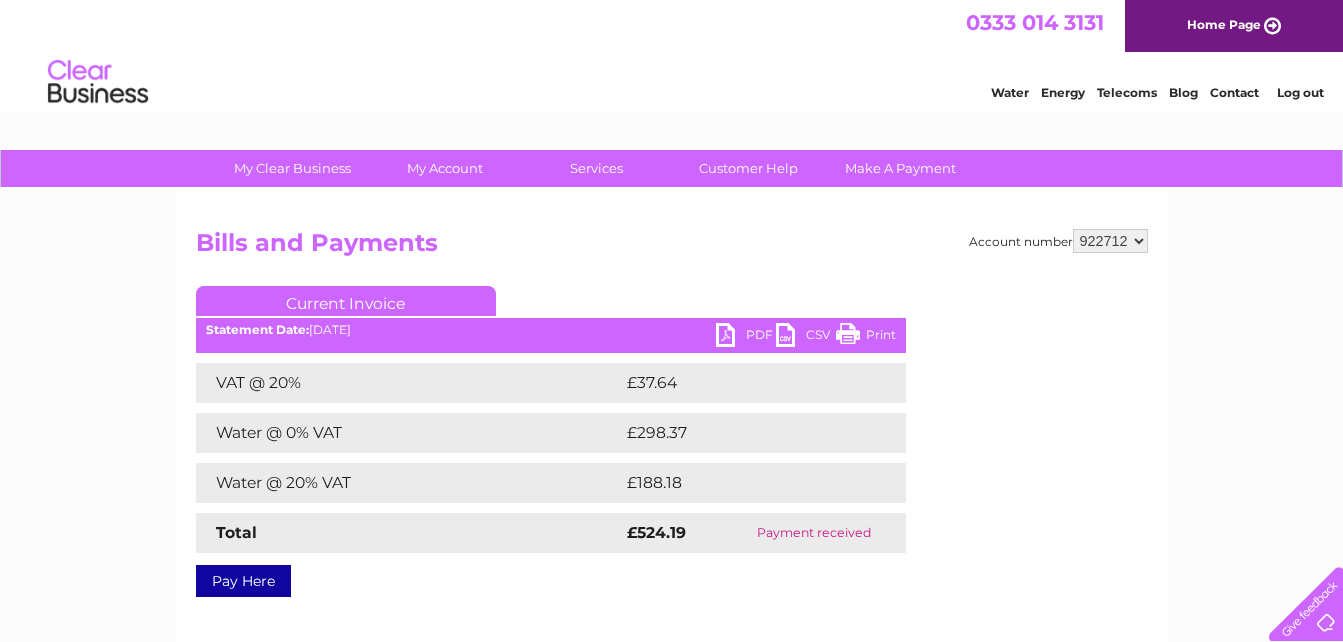 scroll, scrollTop: 0, scrollLeft: 0, axis: both 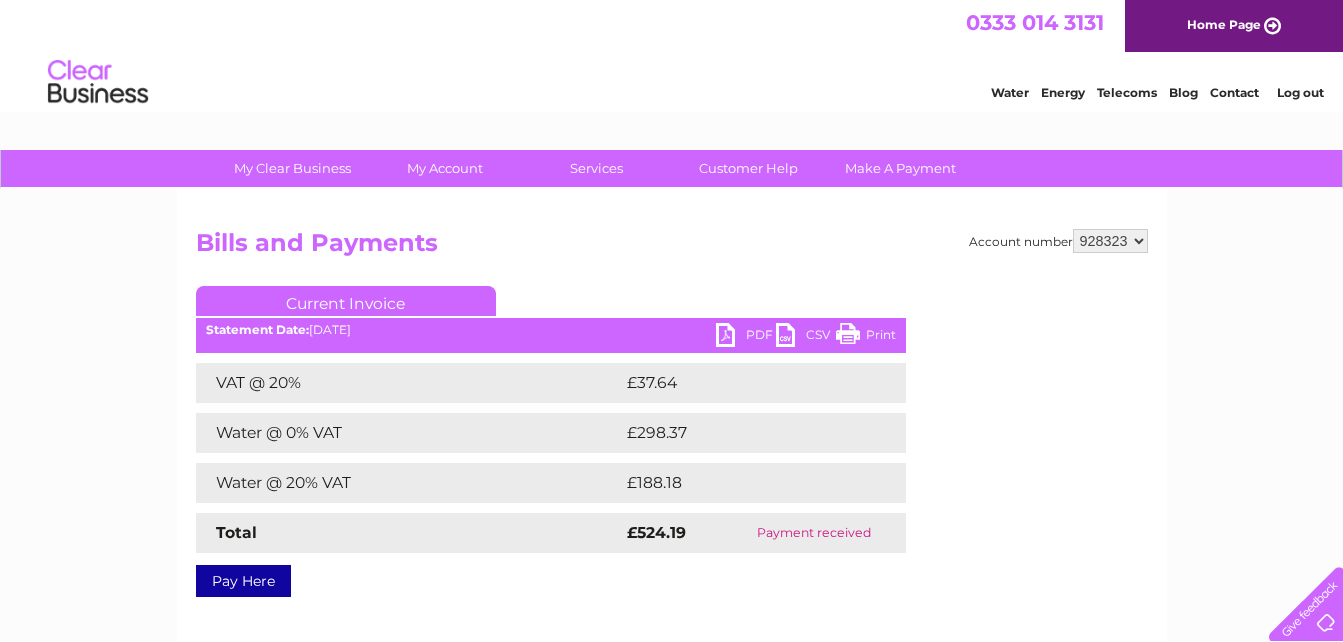 click on "921852
922712
928323
945319
957130
966955
969687
971386
972845
972847
972848
992429" at bounding box center [1110, 241] 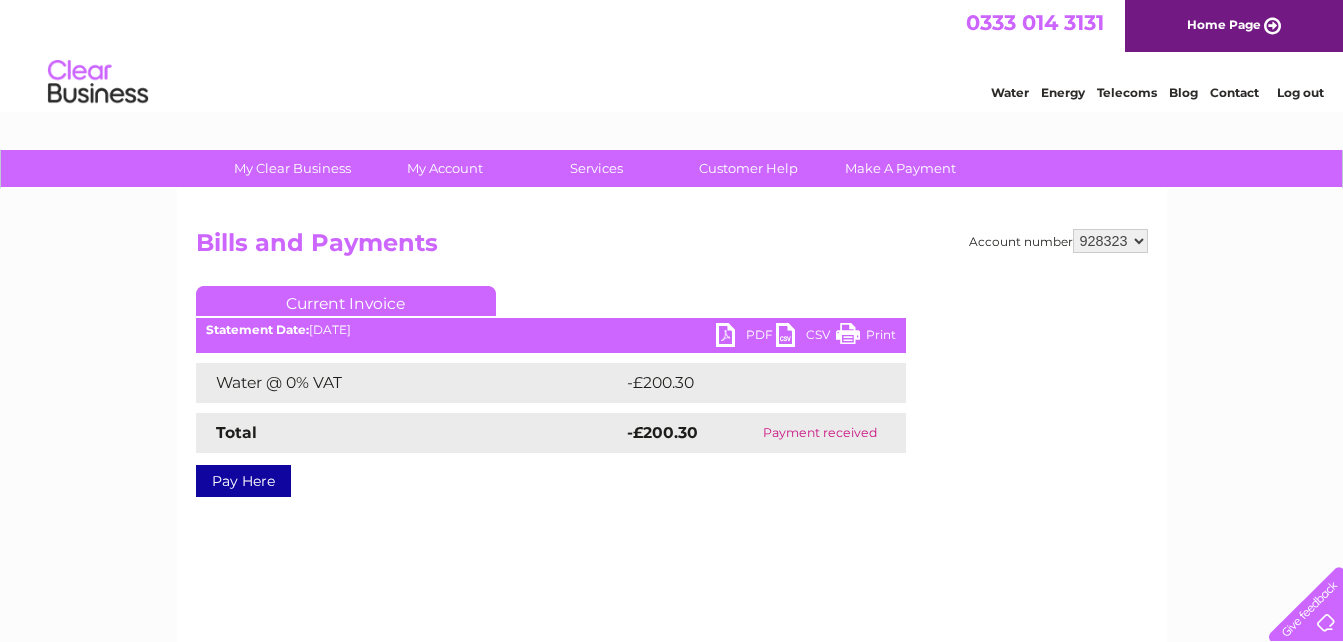 scroll, scrollTop: 0, scrollLeft: 0, axis: both 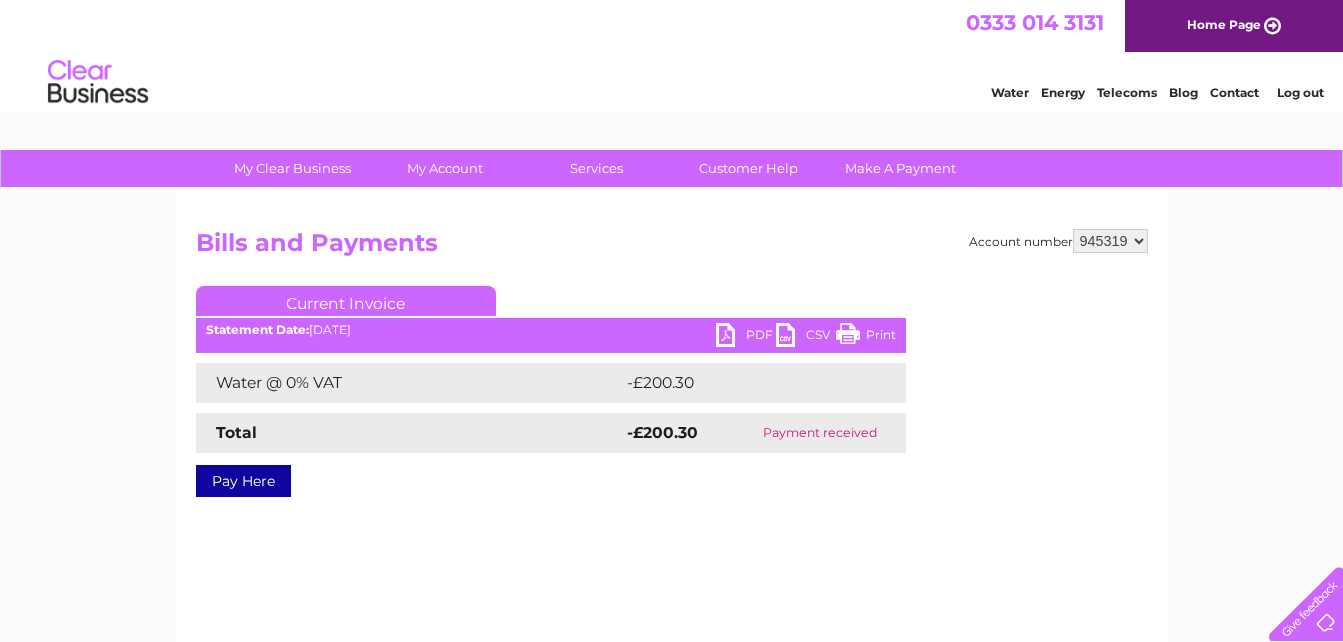 click on "921852
922712
928323
945319
957130
966955
969687
971386
972845
972847
972848
992429" at bounding box center (1110, 241) 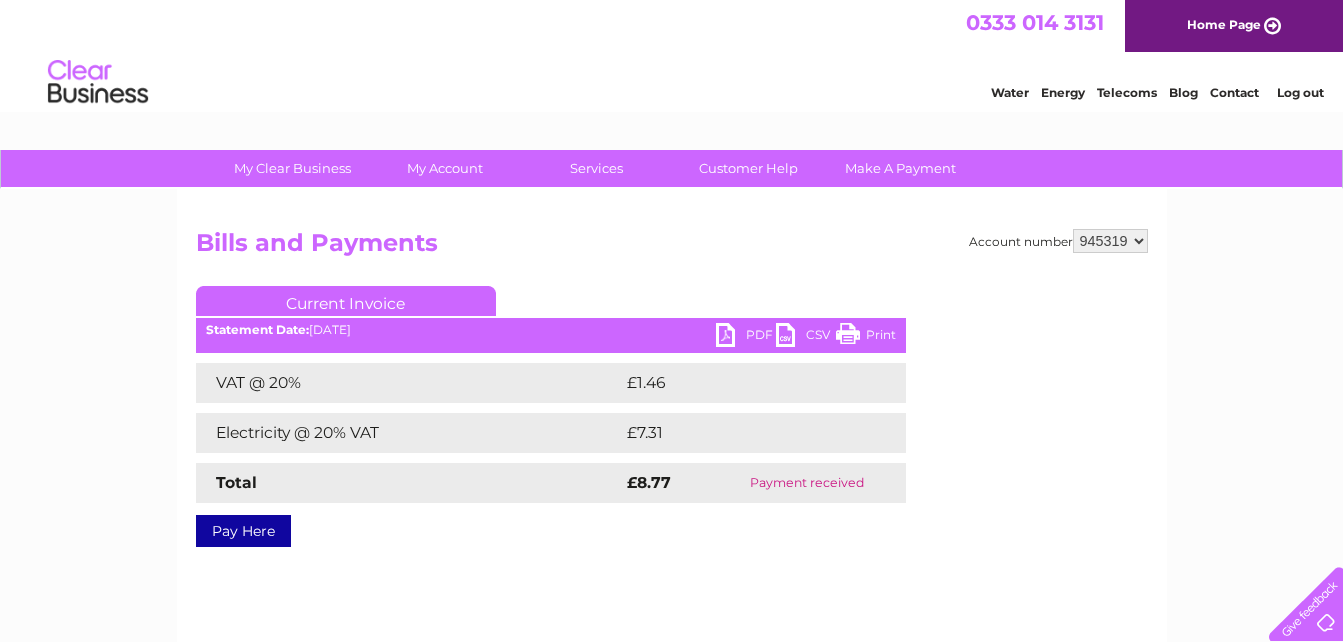 scroll, scrollTop: 0, scrollLeft: 0, axis: both 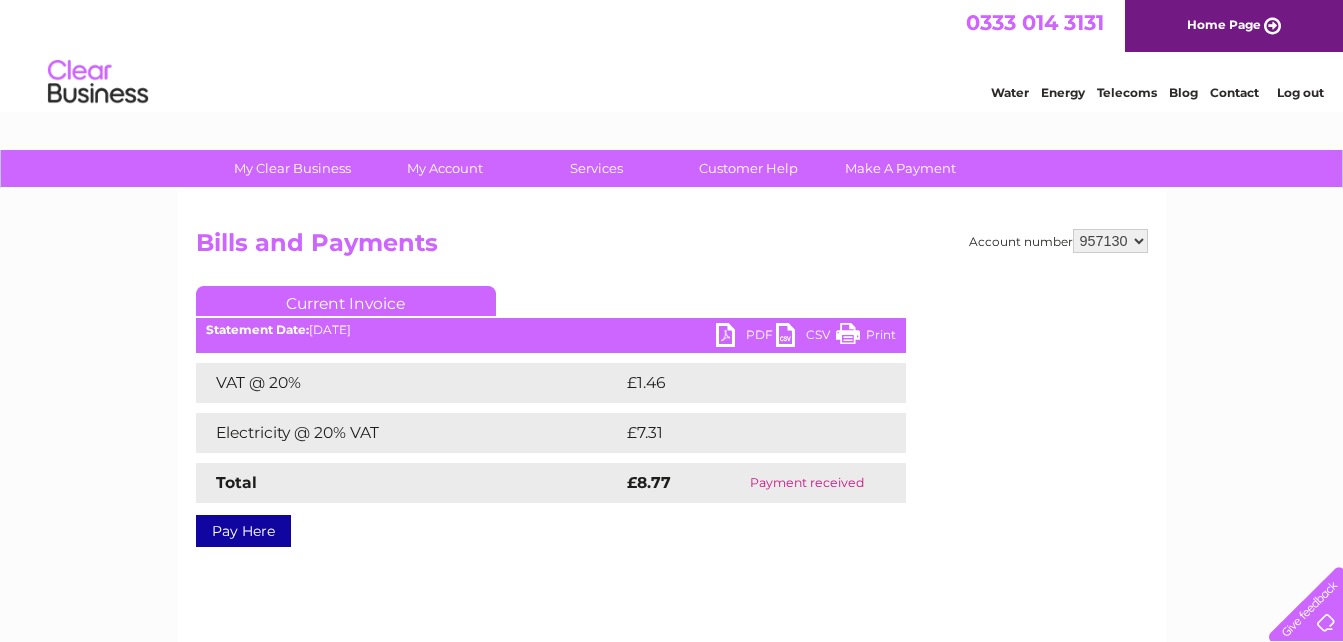 click on "921852
922712
928323
945319
957130
966955
969687
971386
972845
972847
972848
992429" at bounding box center (1110, 241) 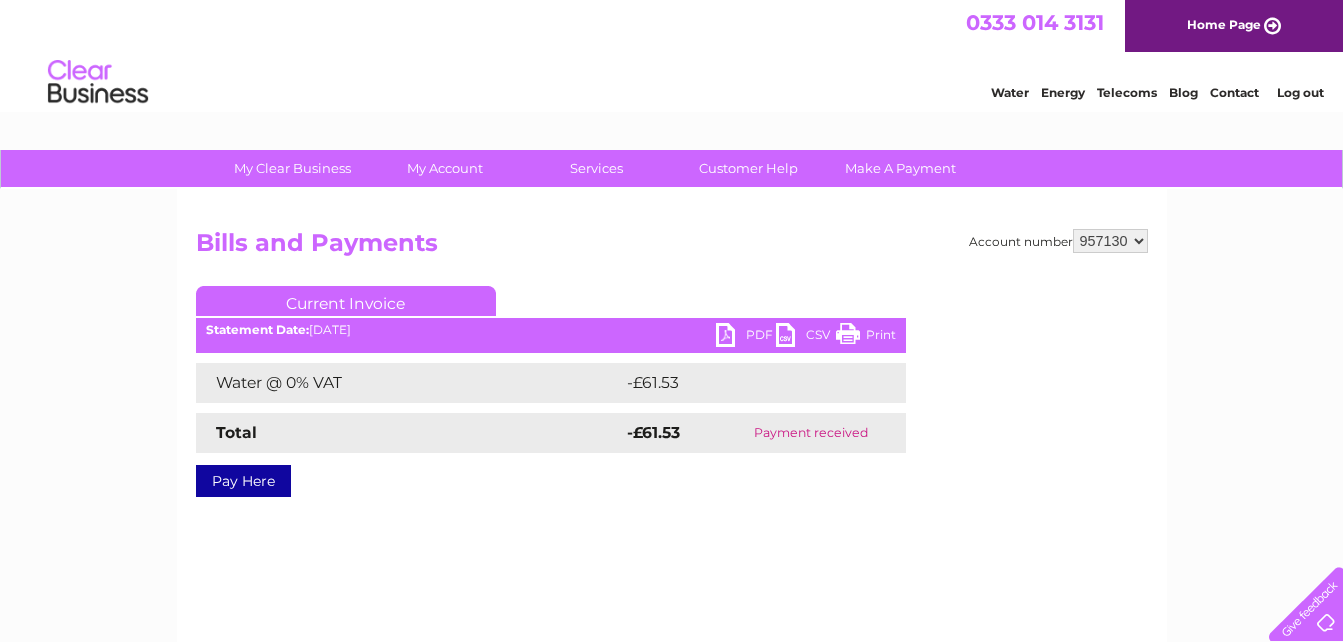 scroll, scrollTop: 0, scrollLeft: 0, axis: both 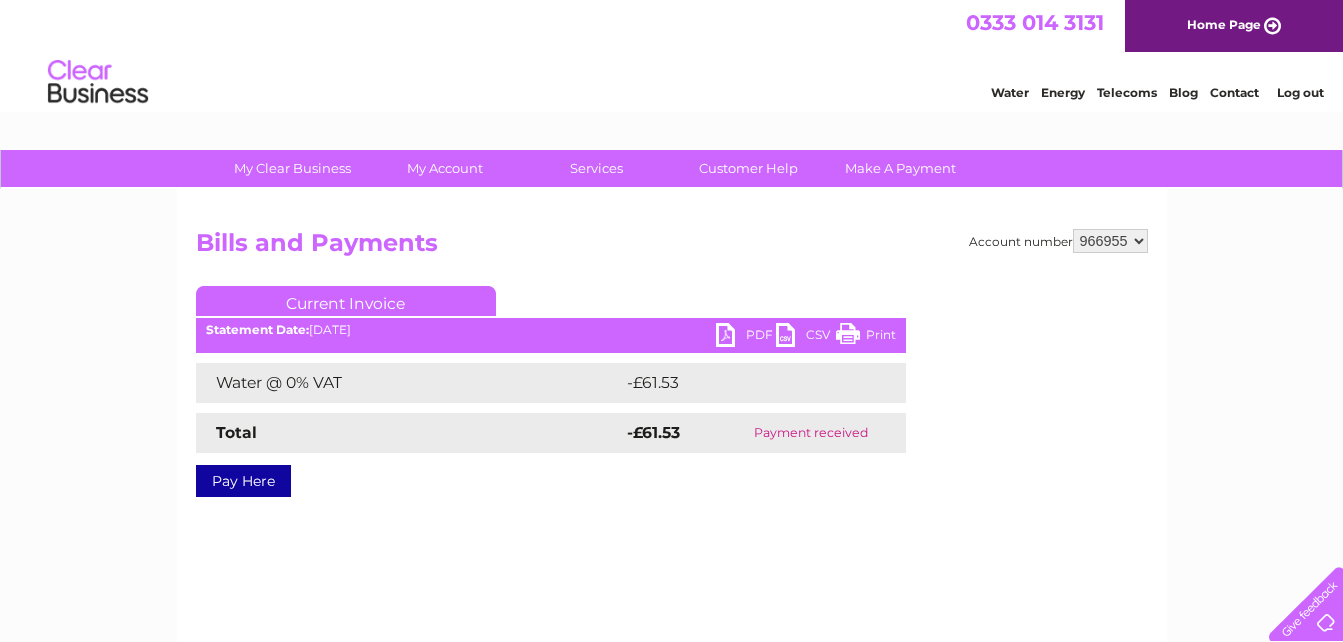 click on "921852
922712
928323
945319
957130
966955
969687
971386
972845
972847
972848
992429" at bounding box center (1110, 241) 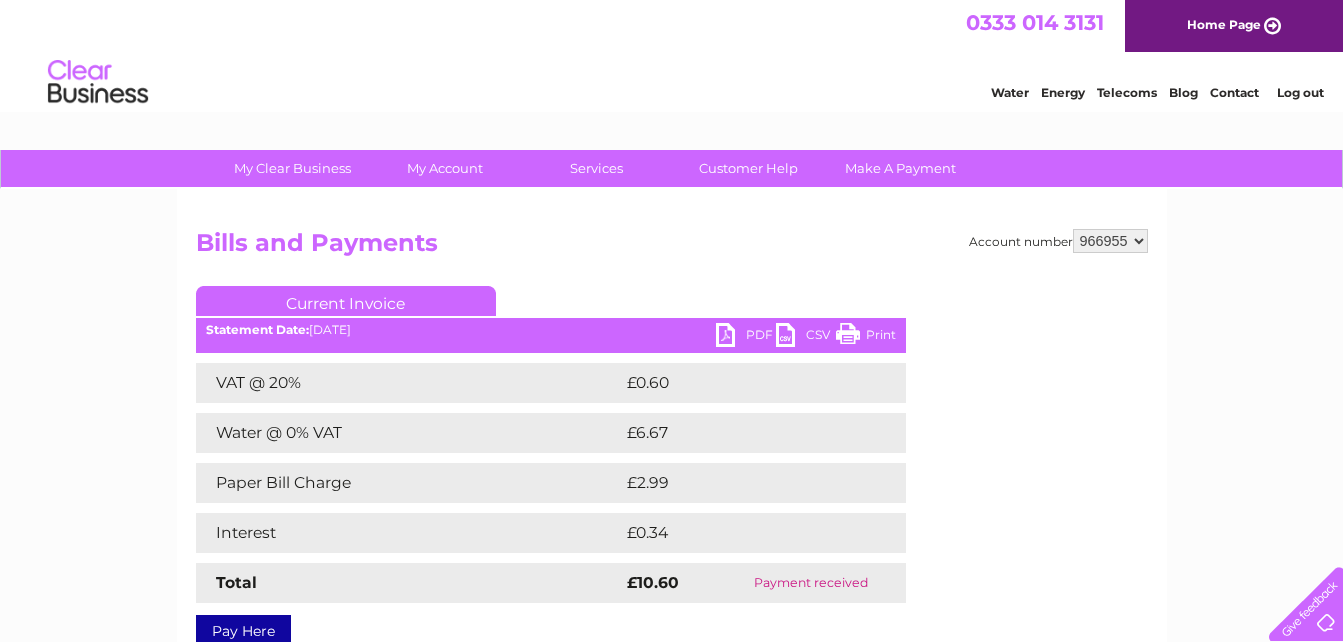 scroll, scrollTop: 0, scrollLeft: 0, axis: both 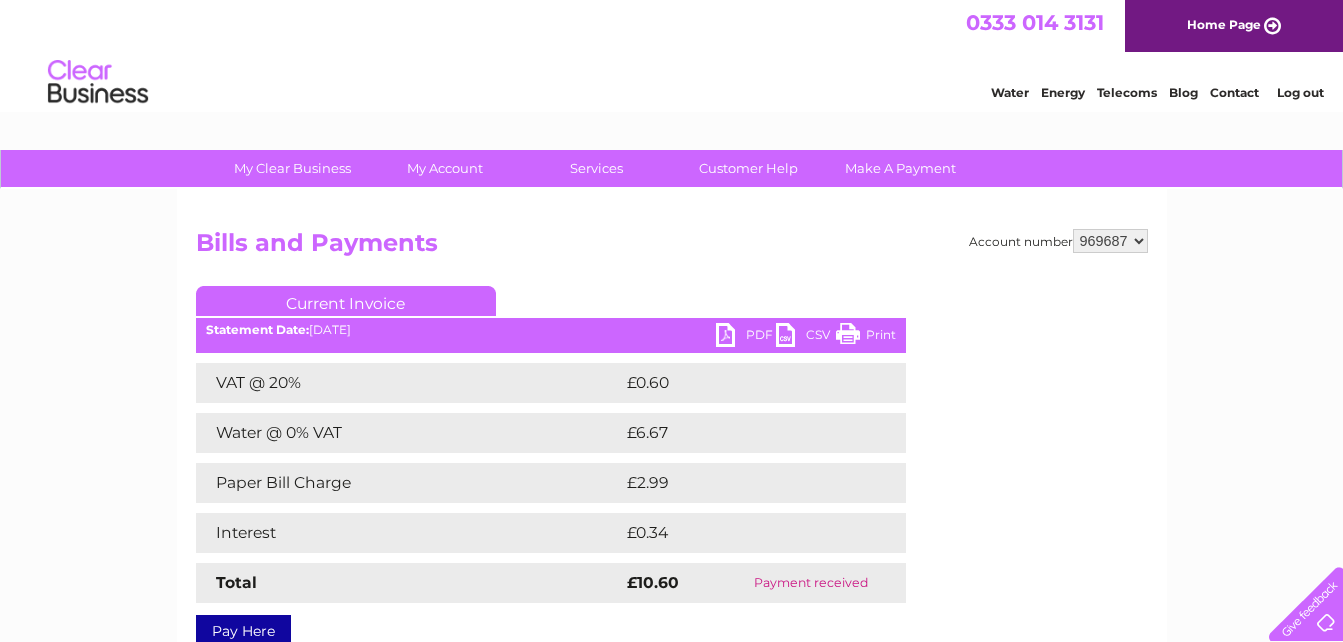 click on "921852
922712
928323
945319
957130
966955
969687
971386
972845
972847
972848
992429" at bounding box center (1110, 241) 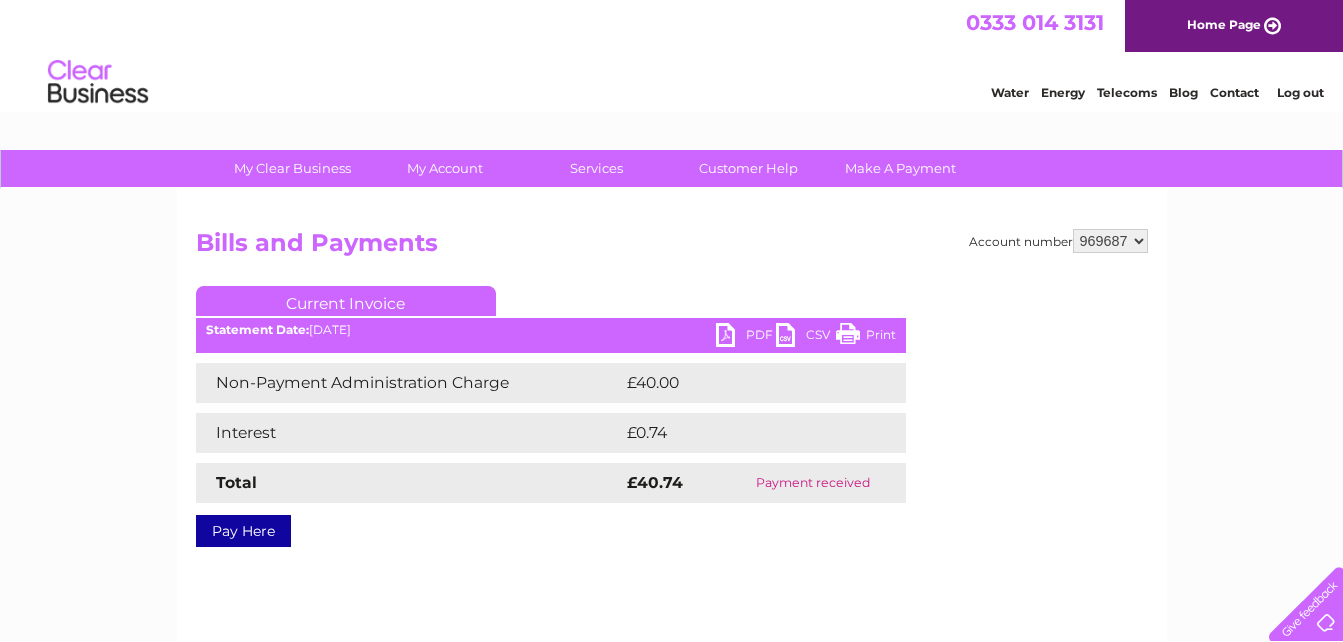 scroll, scrollTop: 0, scrollLeft: 0, axis: both 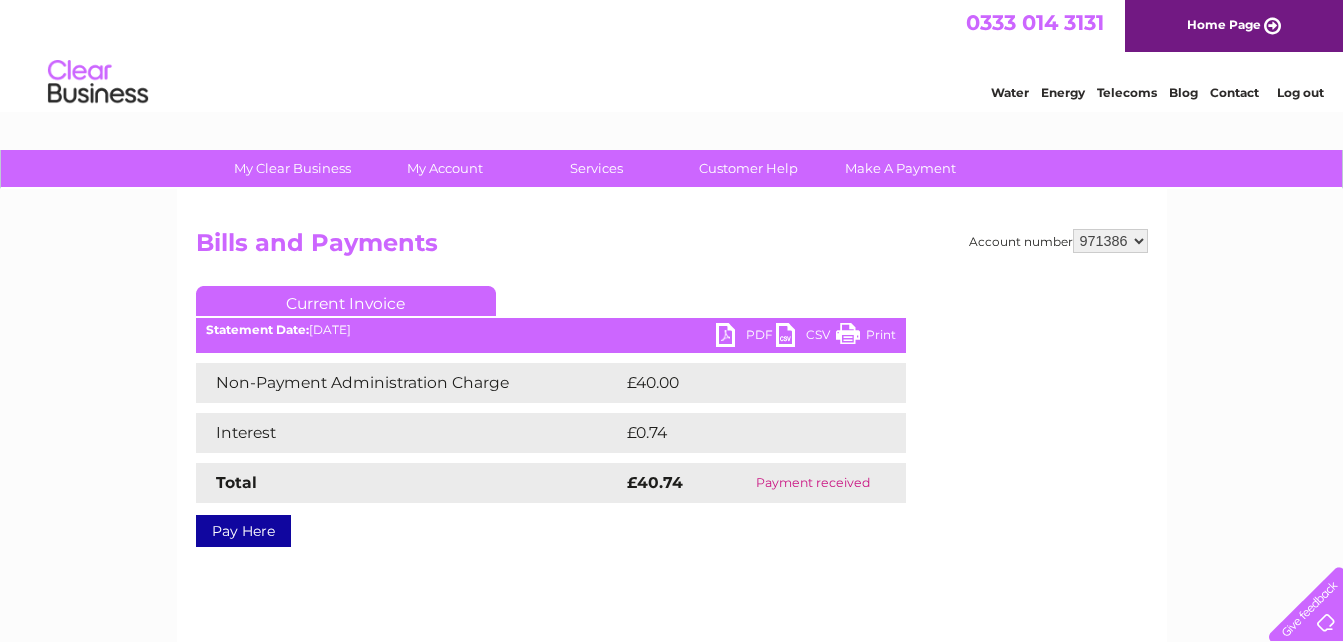 click on "921852
922712
928323
945319
957130
966955
969687
971386
972845
972847
972848
992429" at bounding box center [1110, 241] 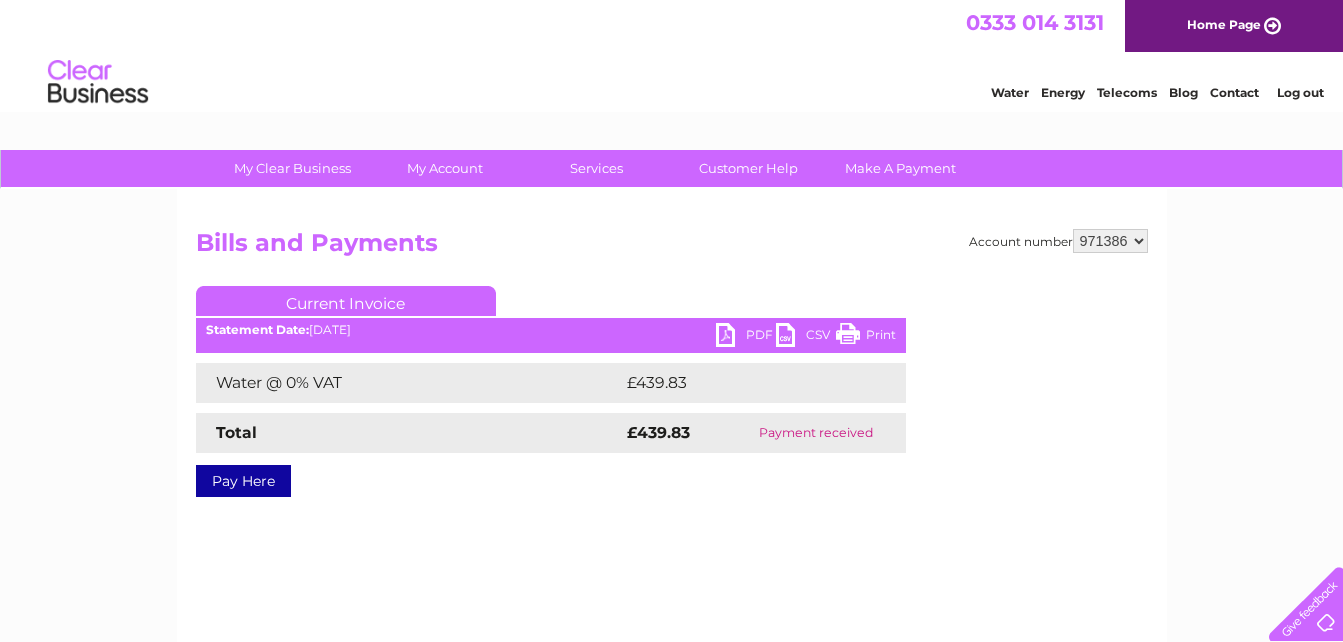 scroll, scrollTop: 0, scrollLeft: 0, axis: both 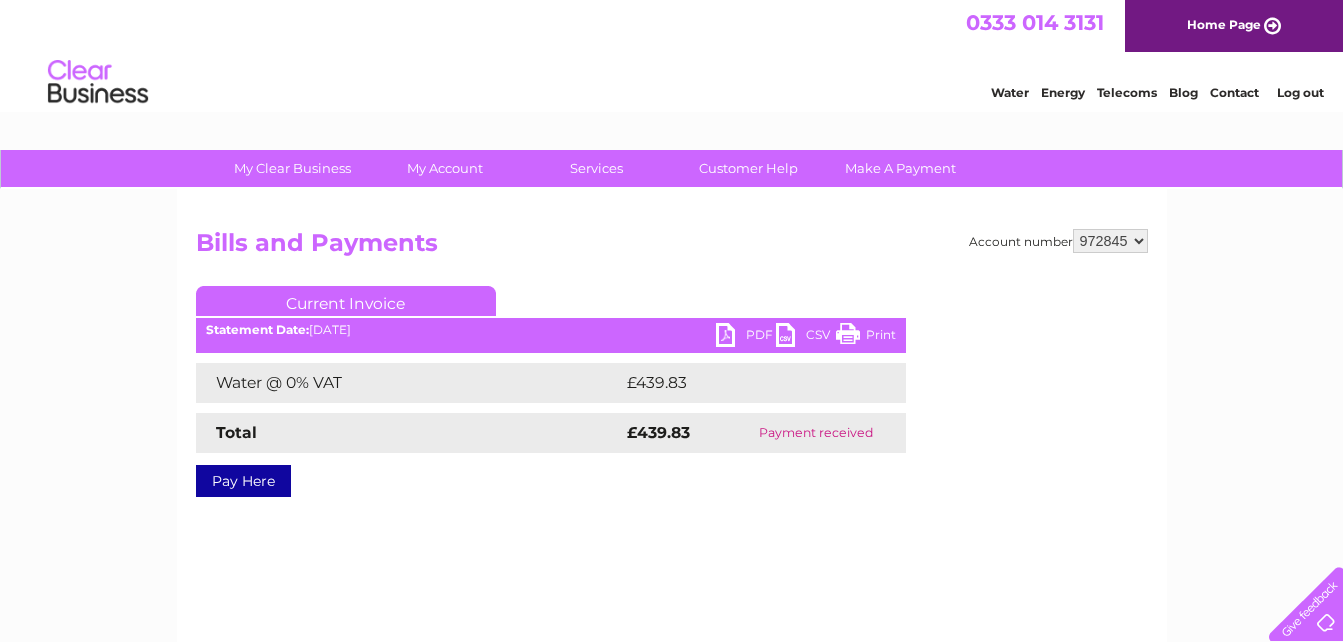 click on "921852
922712
928323
945319
957130
966955
969687
971386
972845
972847
972848
992429" at bounding box center (1110, 241) 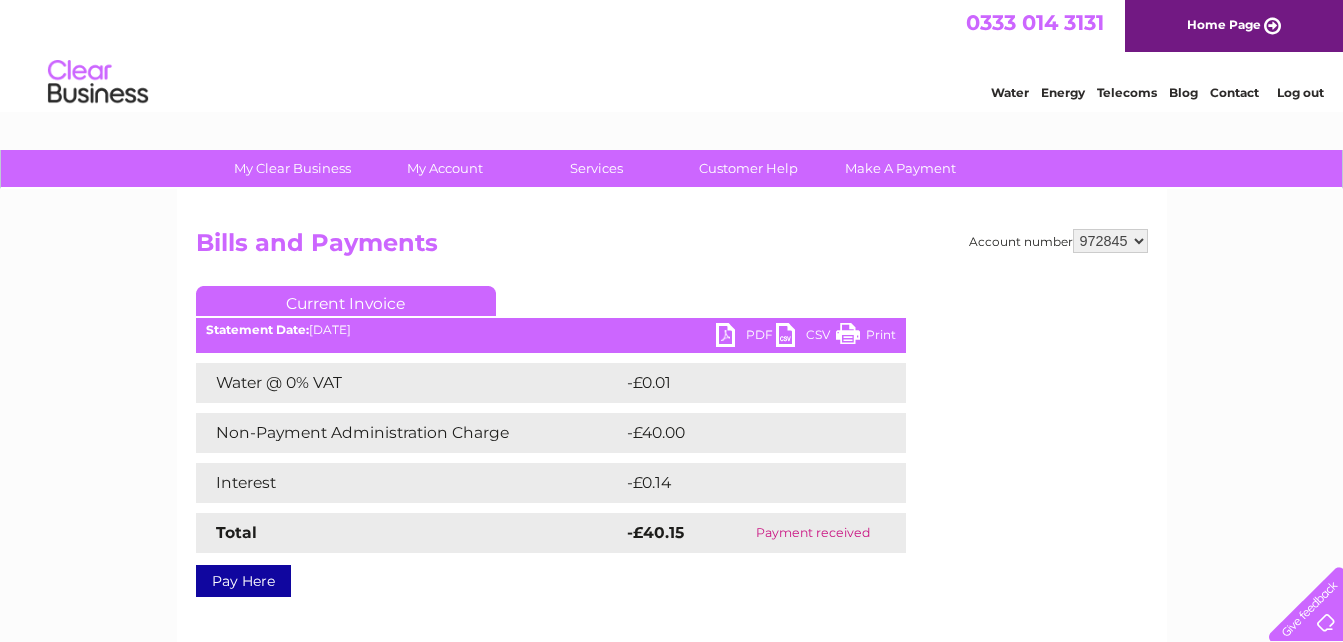 scroll, scrollTop: 0, scrollLeft: 0, axis: both 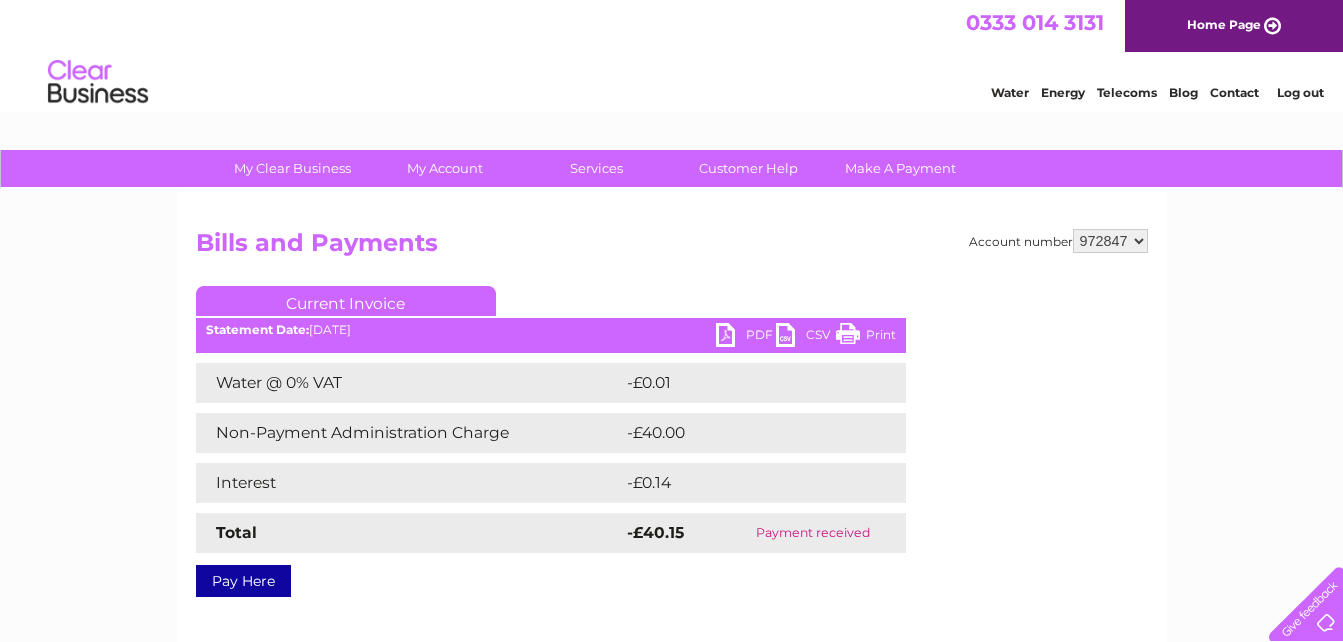 click on "921852
922712
928323
945319
957130
966955
969687
971386
972845
972847
972848
992429" at bounding box center [1110, 241] 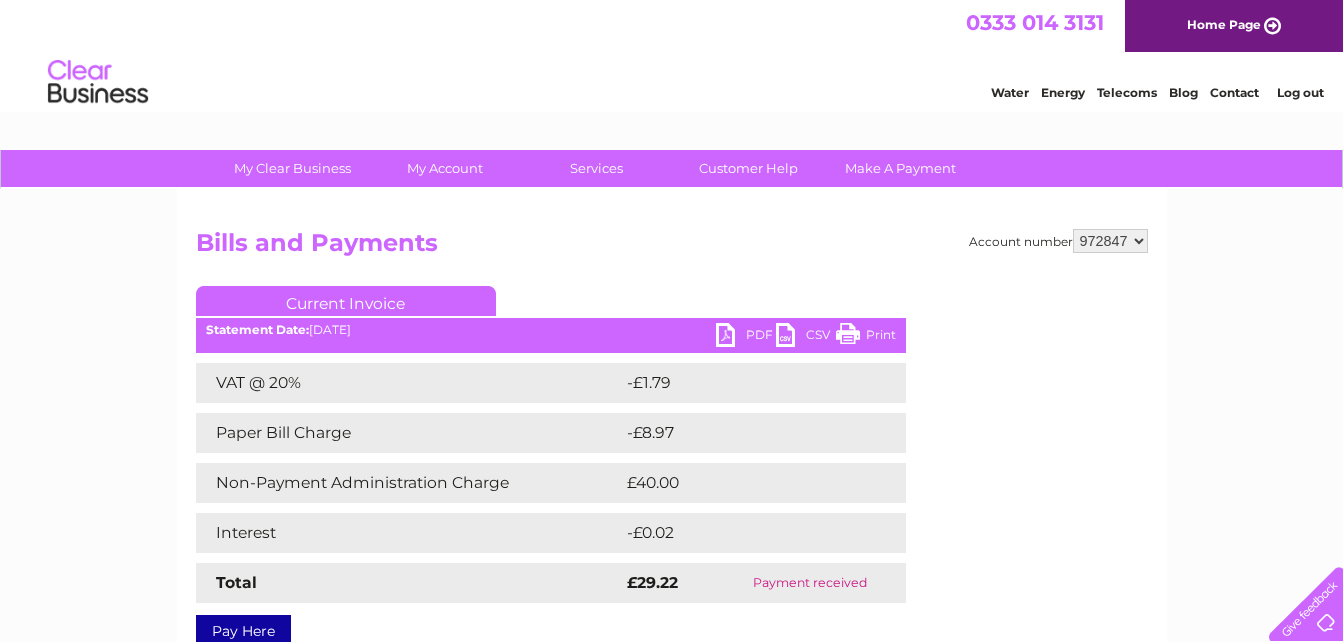 scroll, scrollTop: 0, scrollLeft: 0, axis: both 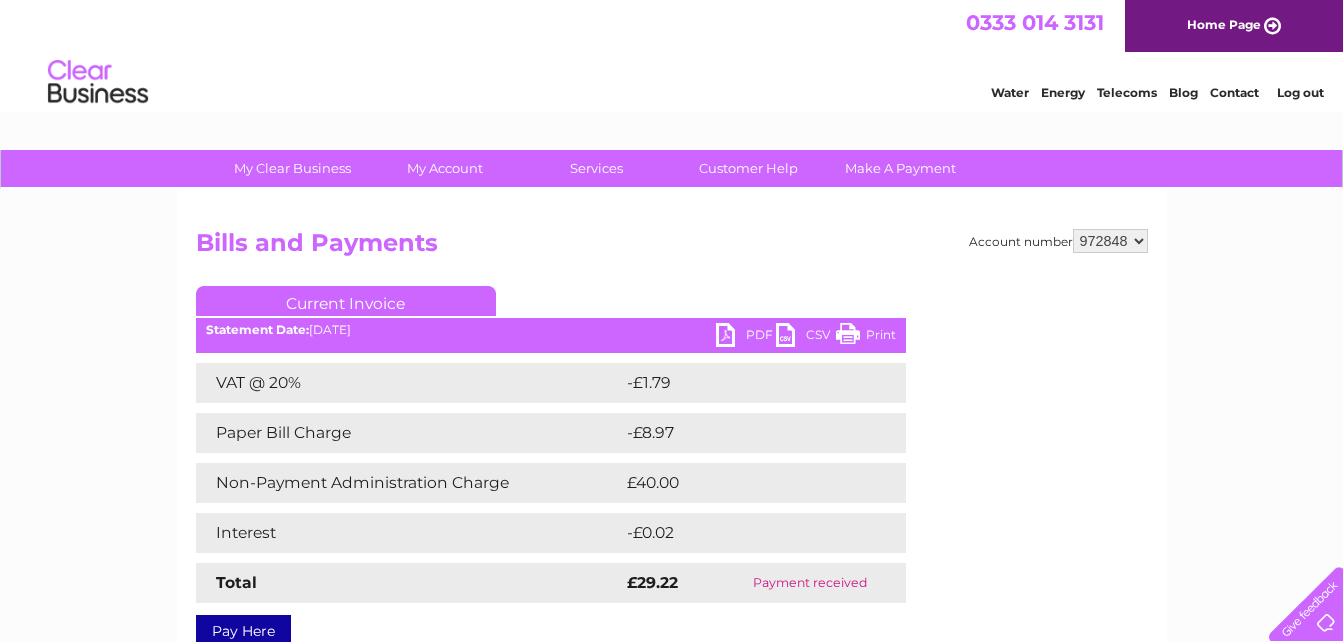 click on "921852
922712
928323
945319
957130
966955
969687
971386
972845
972847
972848
992429" at bounding box center [1110, 241] 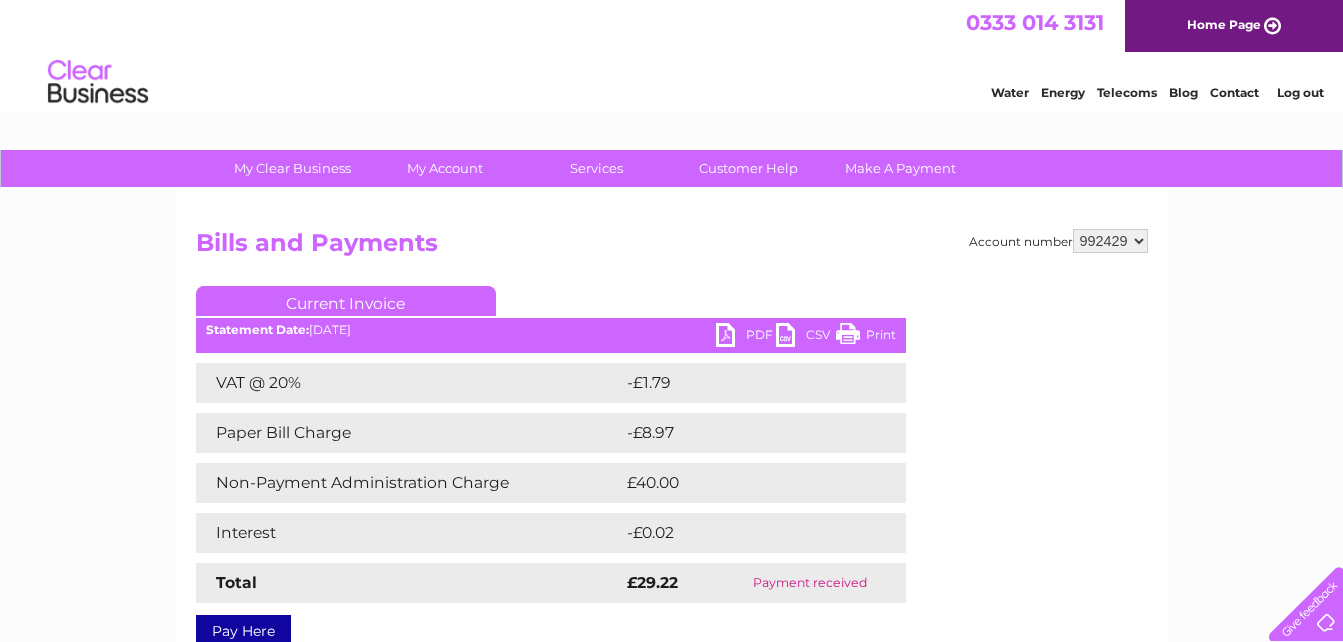 click on "921852
922712
928323
945319
957130
966955
969687
971386
972845
972847
972848
992429" at bounding box center (1110, 241) 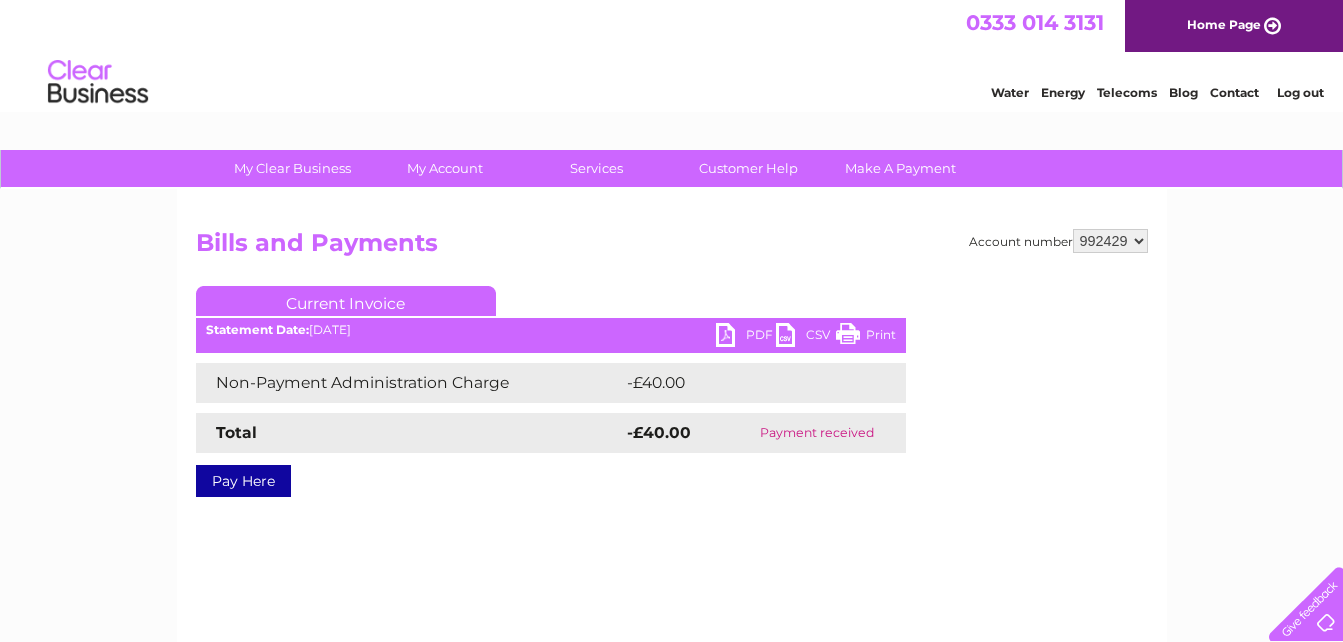 scroll, scrollTop: 0, scrollLeft: 0, axis: both 